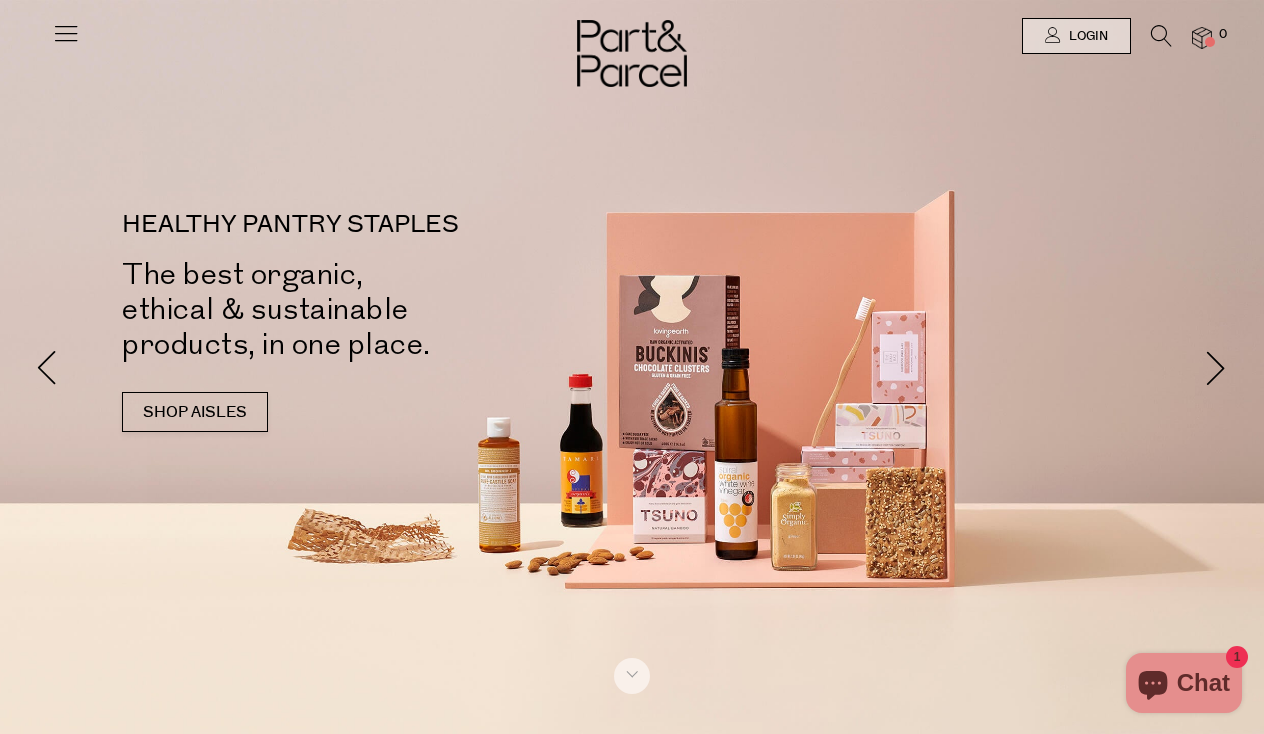 scroll, scrollTop: 0, scrollLeft: 0, axis: both 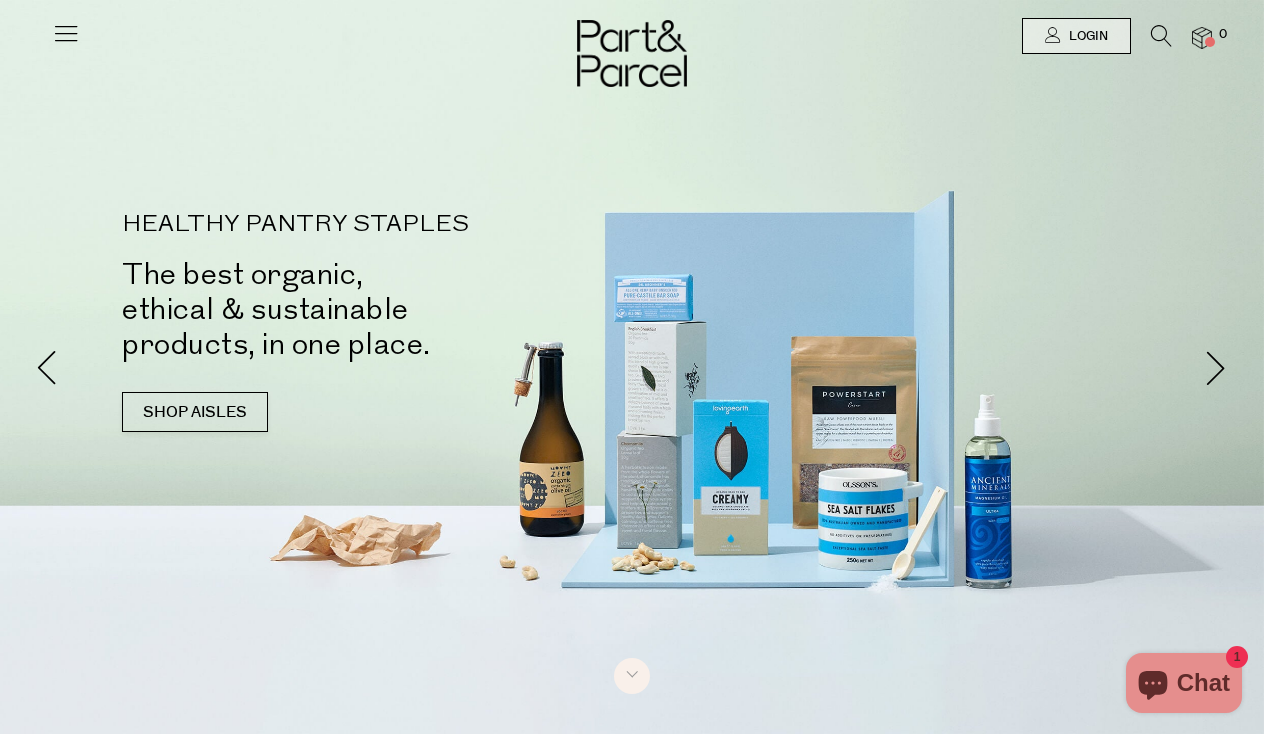 click at bounding box center [1161, 36] 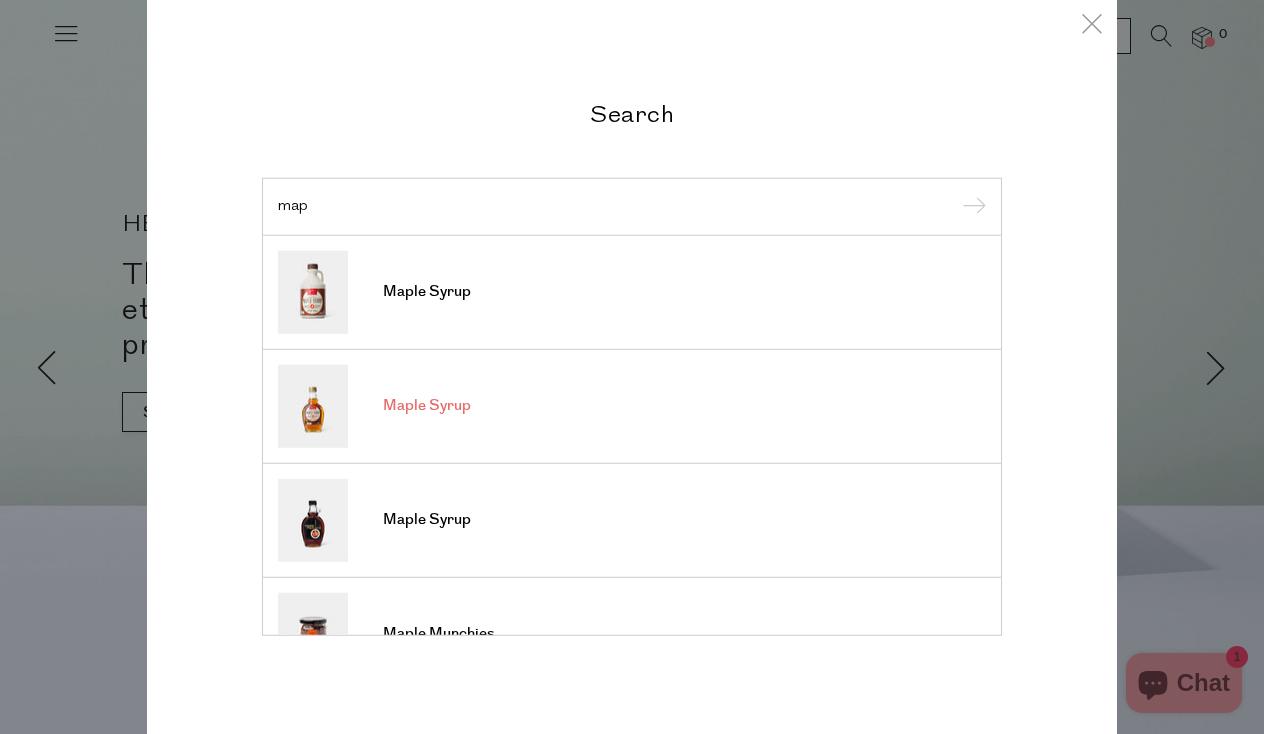 type on "map" 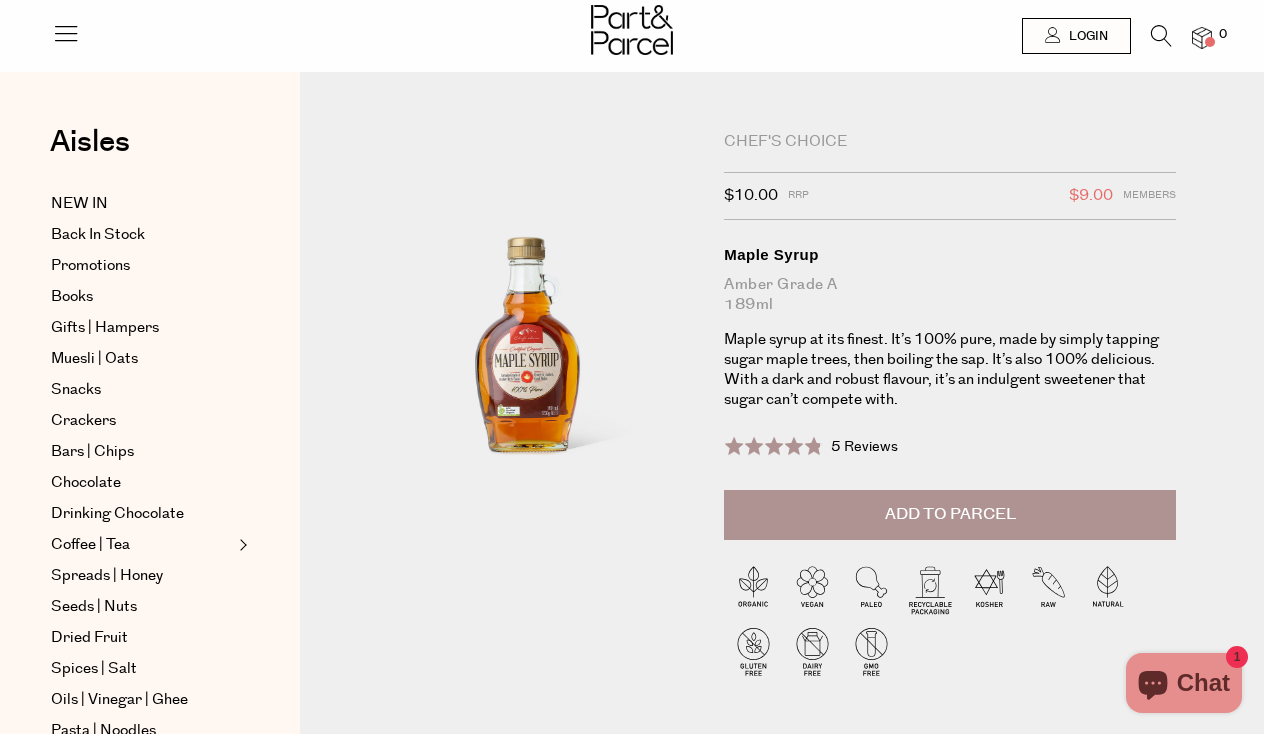 scroll, scrollTop: 0, scrollLeft: 0, axis: both 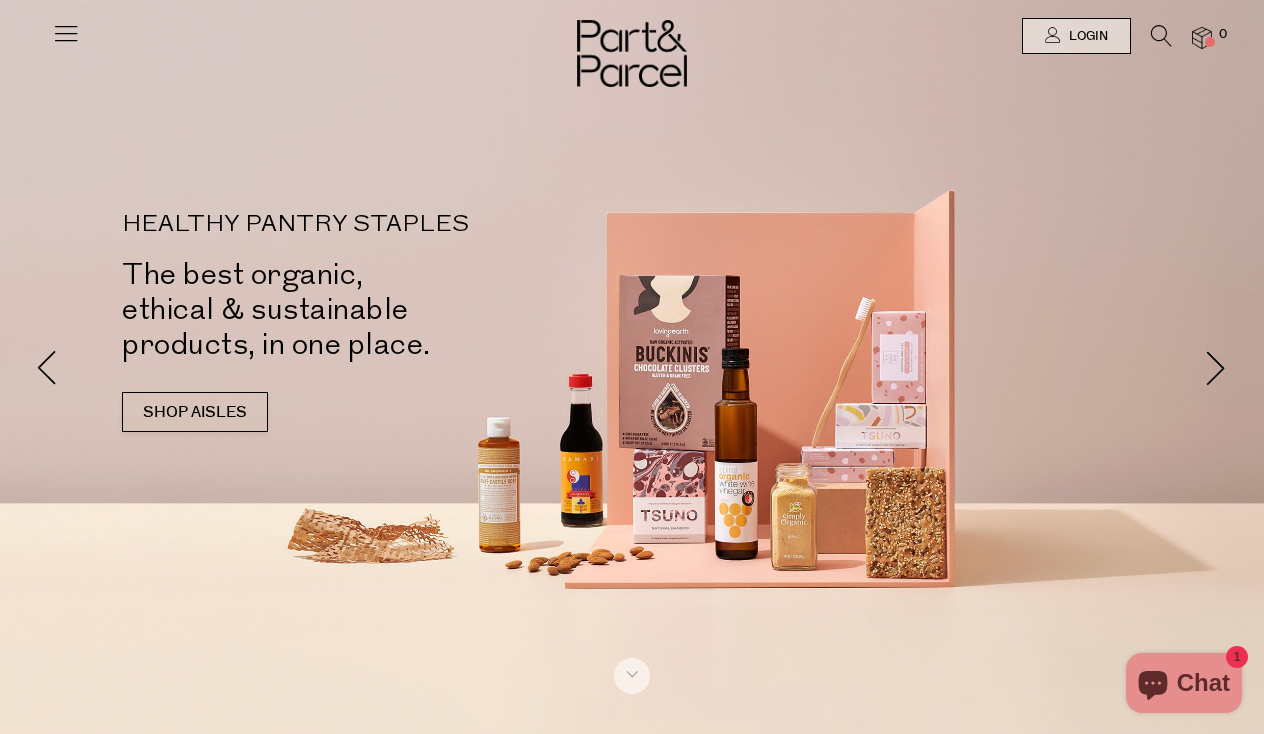 click at bounding box center [1161, 36] 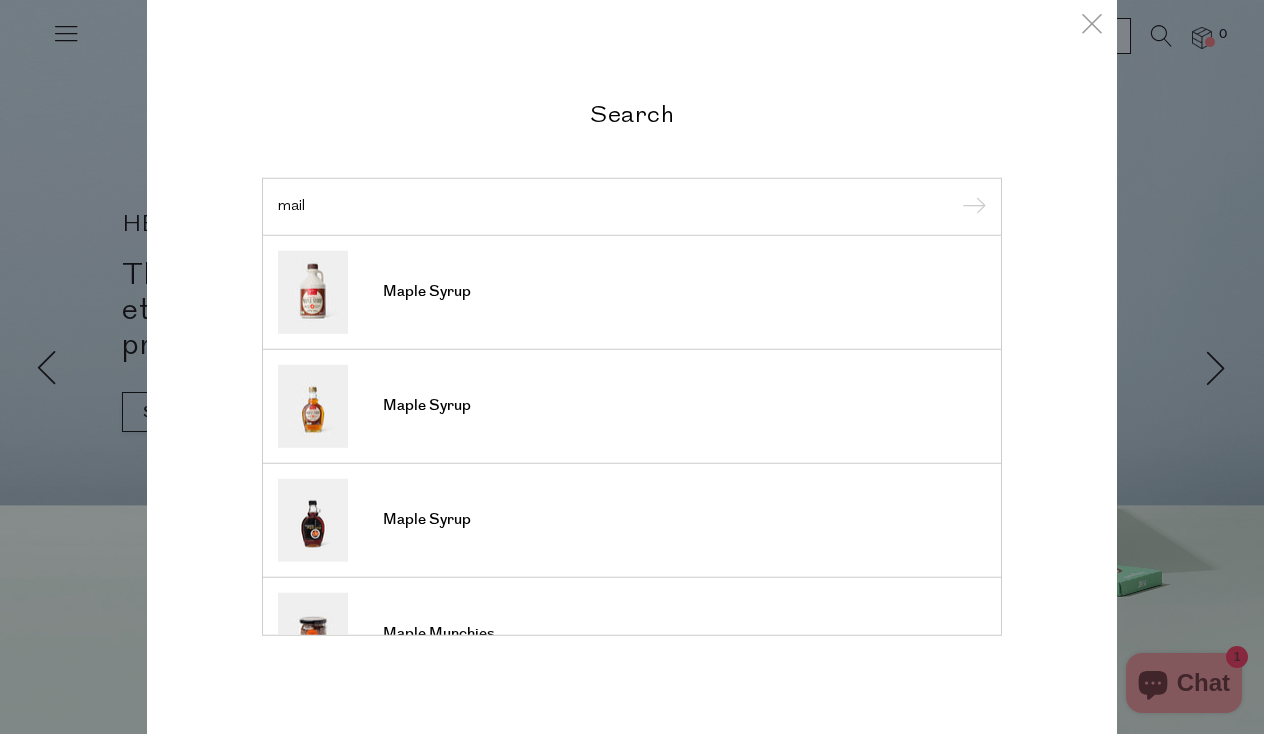 type on "mail" 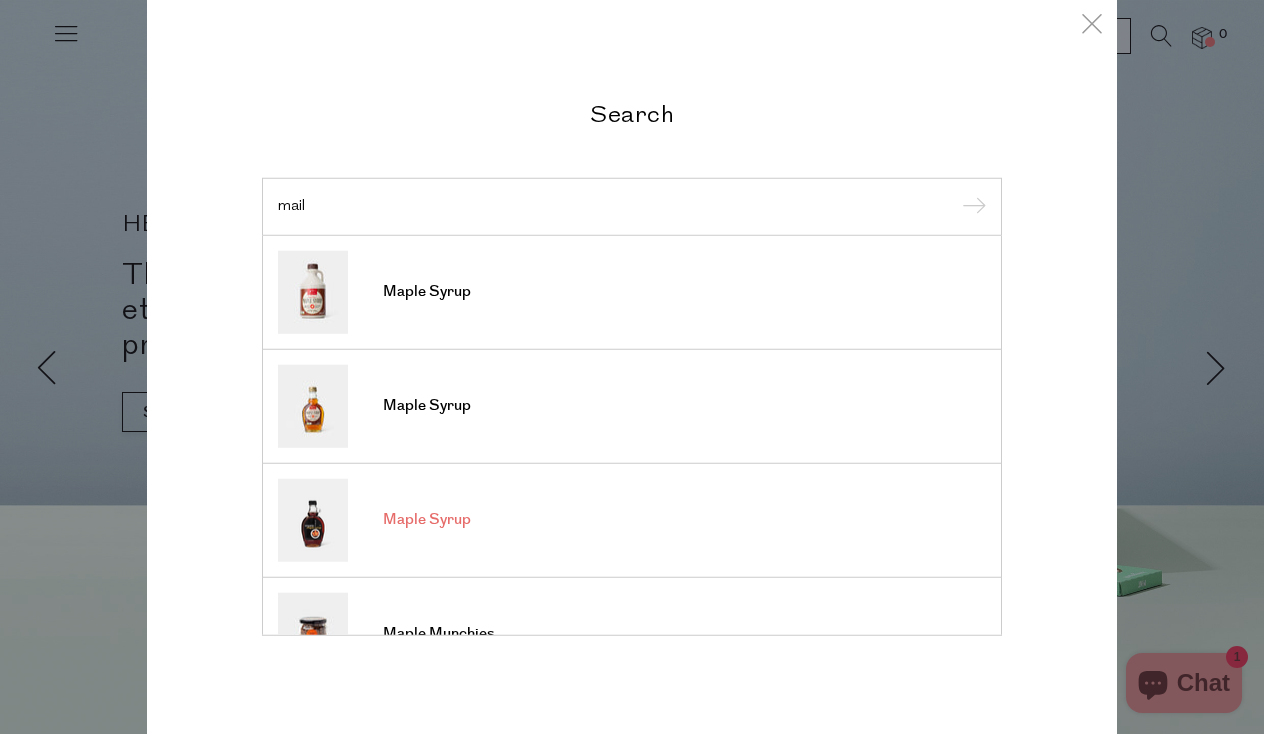 drag, startPoint x: 1164, startPoint y: 28, endPoint x: 459, endPoint y: 511, distance: 854.5841 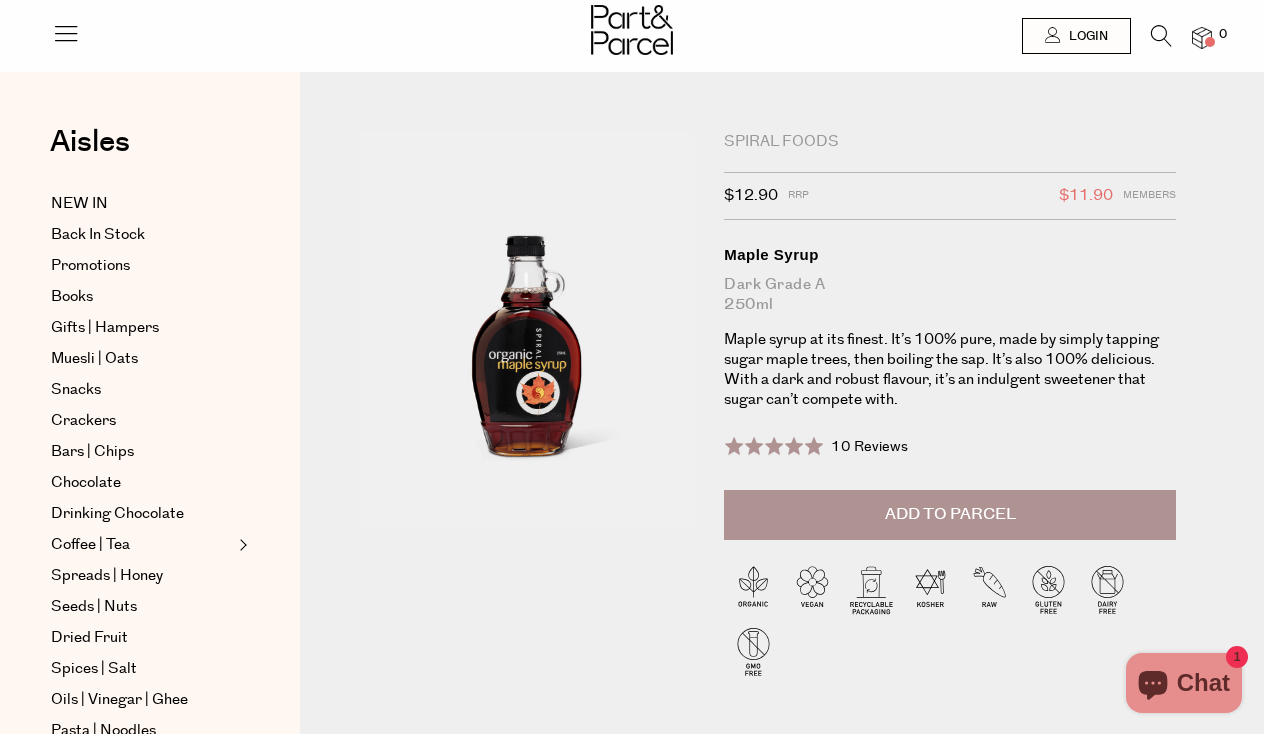 scroll, scrollTop: 0, scrollLeft: 0, axis: both 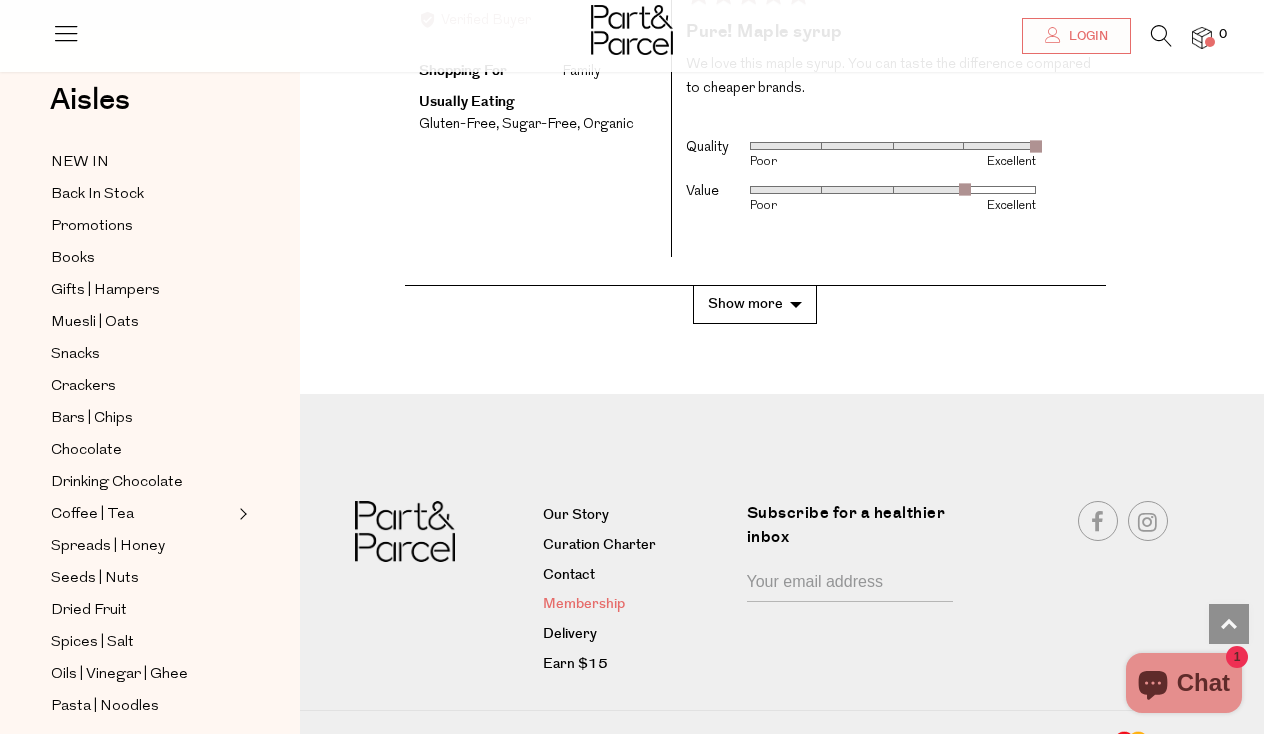 click on "Membership" at bounding box center (637, 605) 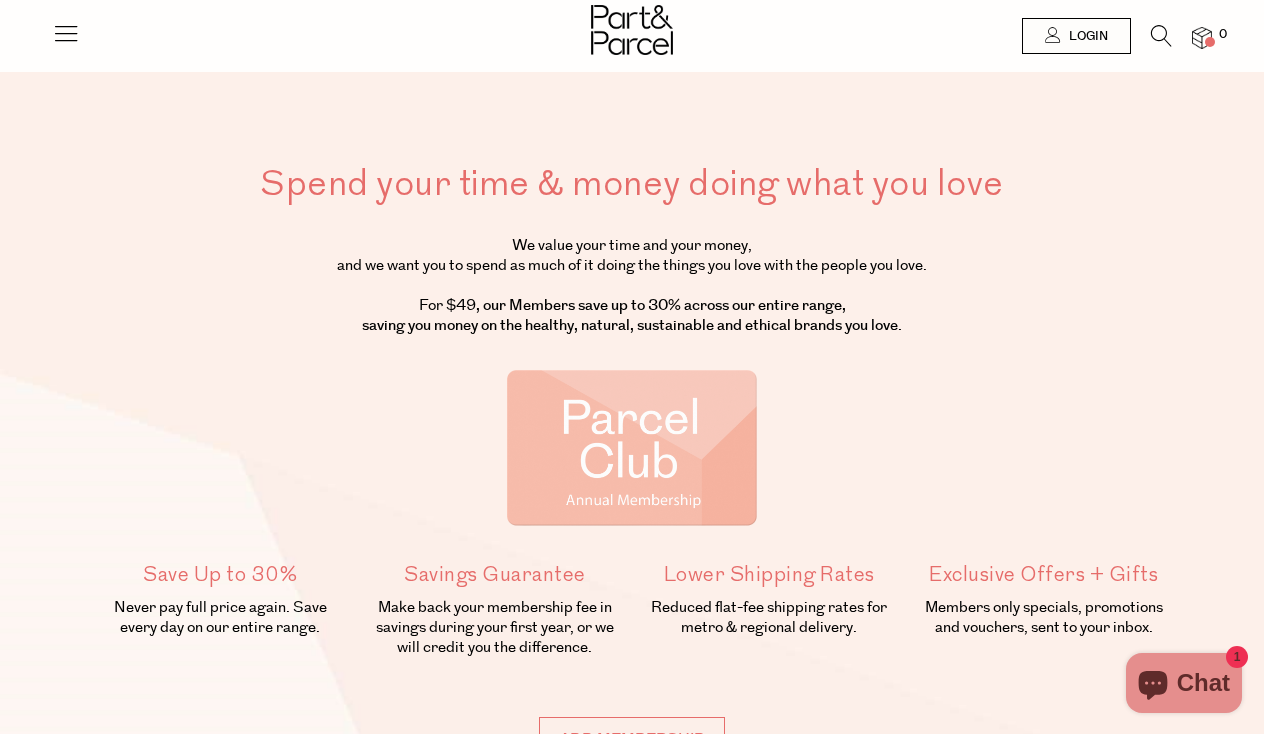 scroll, scrollTop: 0, scrollLeft: 0, axis: both 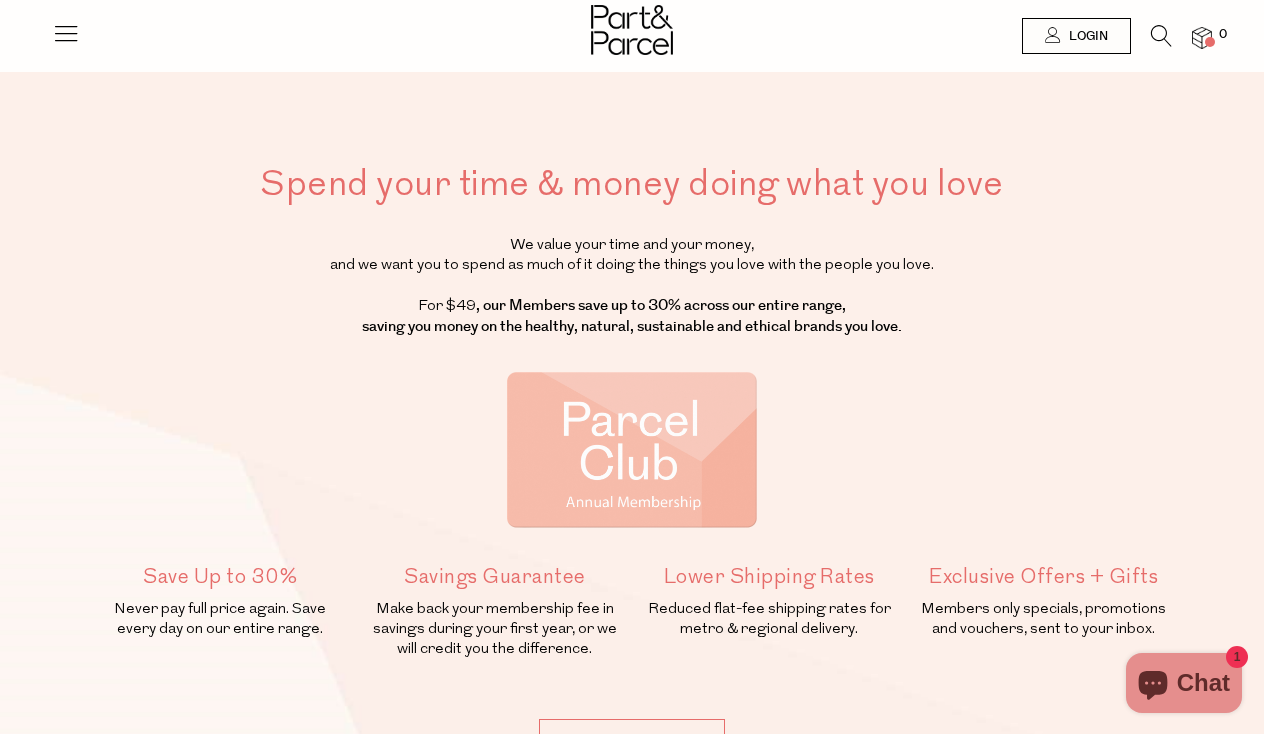 click at bounding box center (1161, 36) 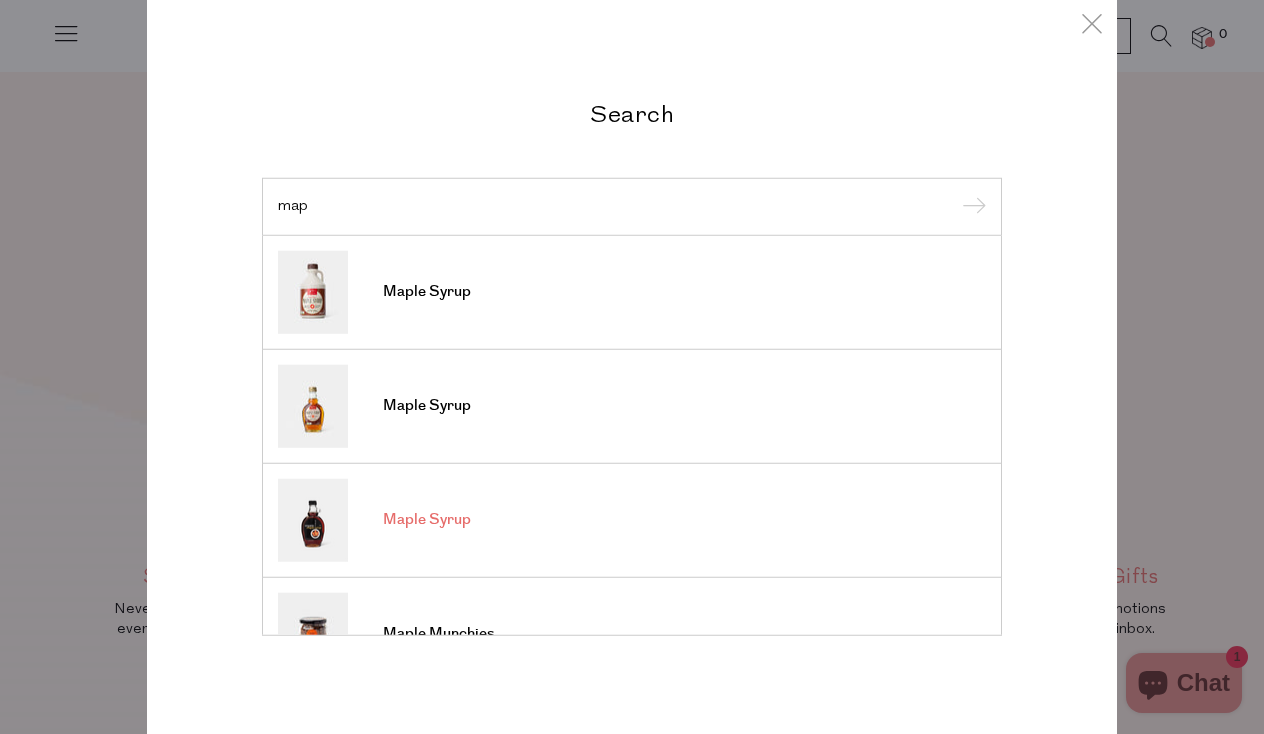 type on "map" 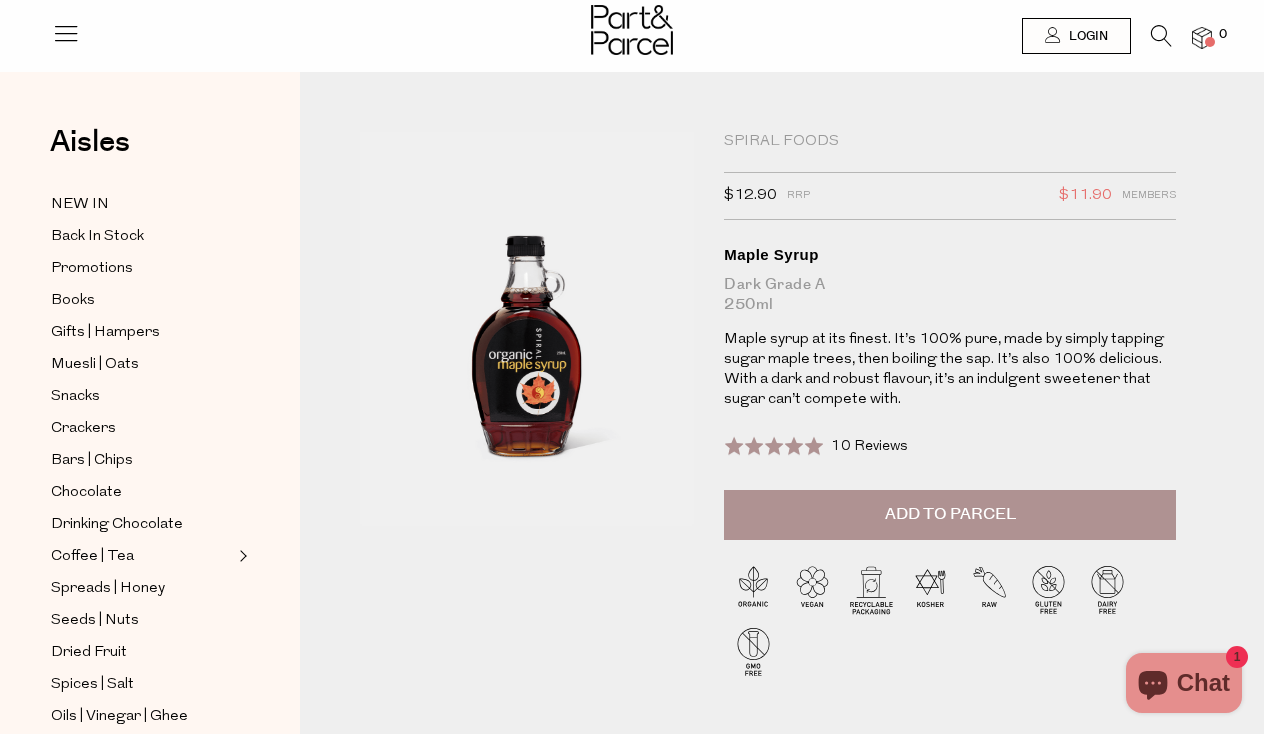 scroll, scrollTop: 0, scrollLeft: 0, axis: both 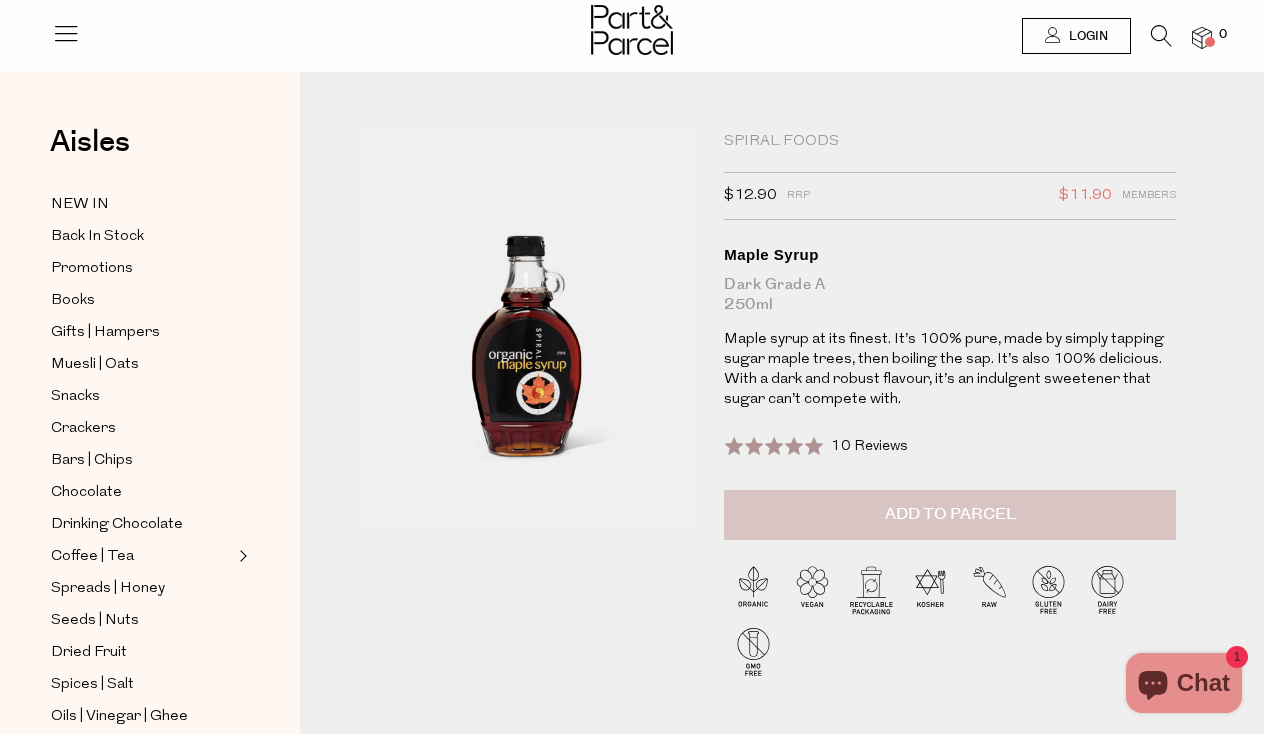 click on "Add to Parcel" at bounding box center [950, 514] 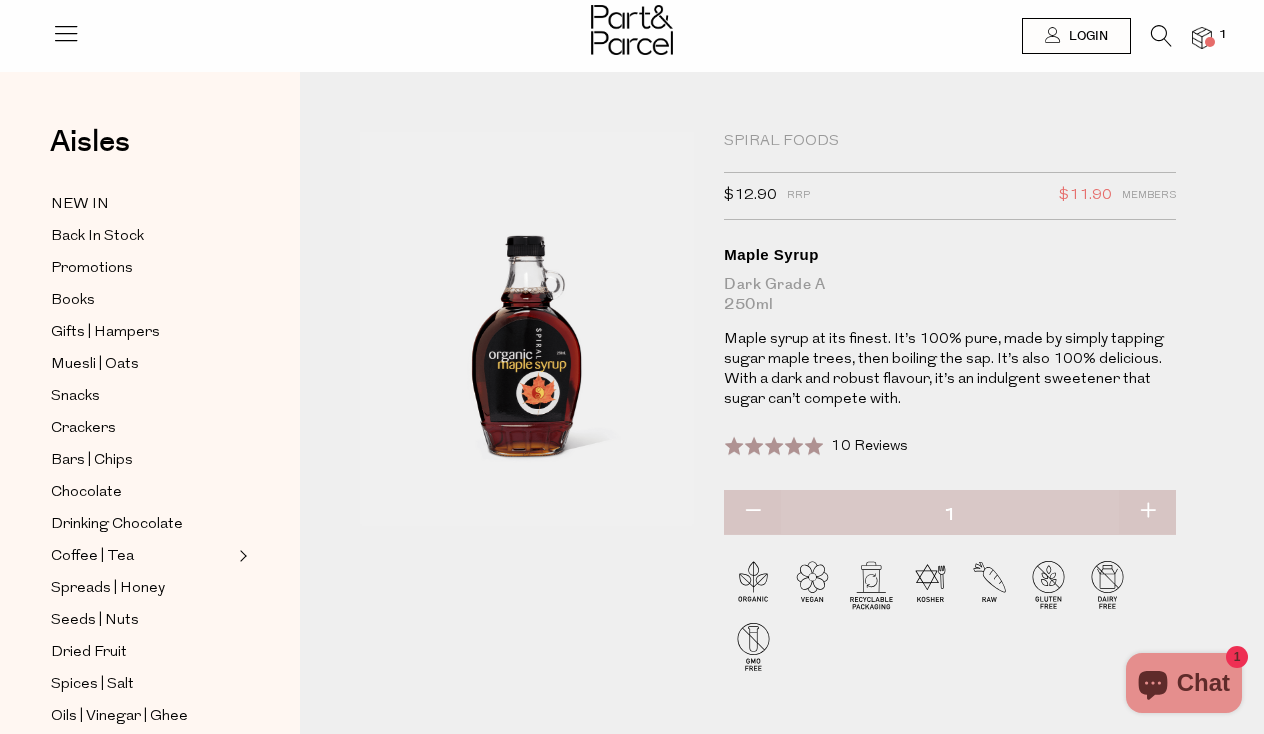 click at bounding box center (1161, 36) 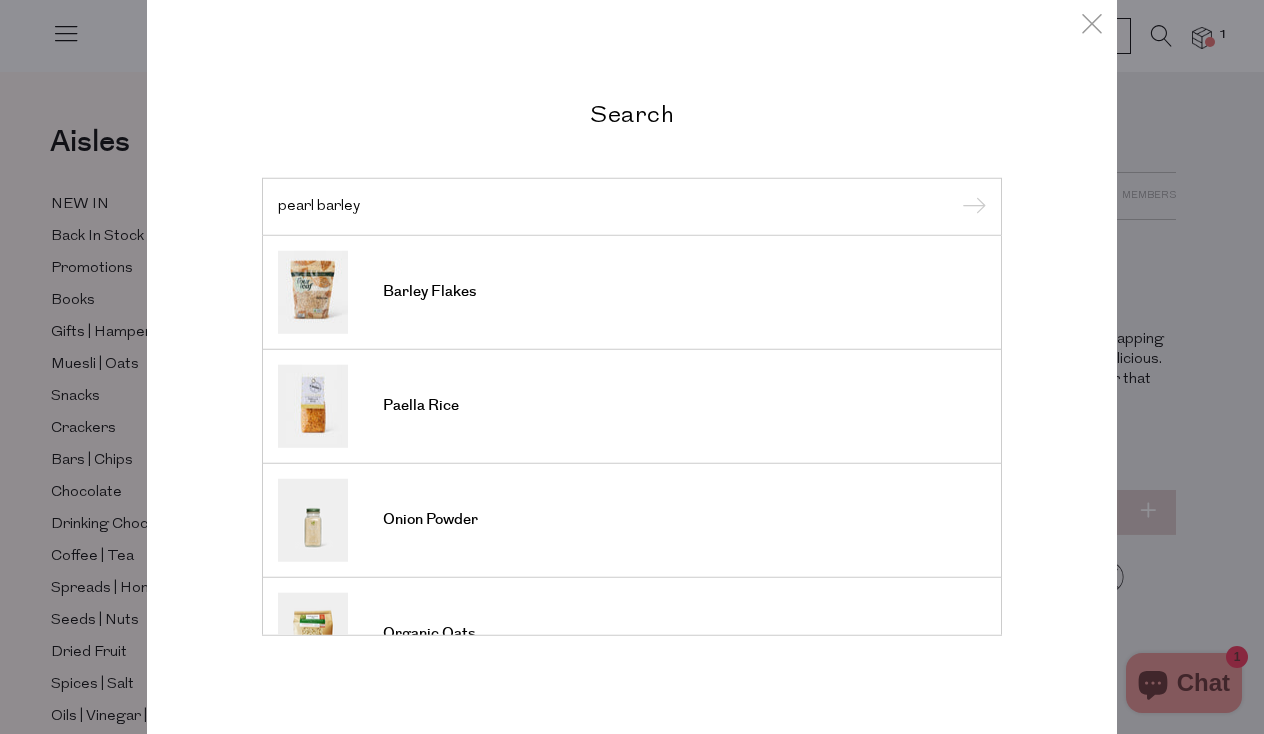 type on "pearl barley" 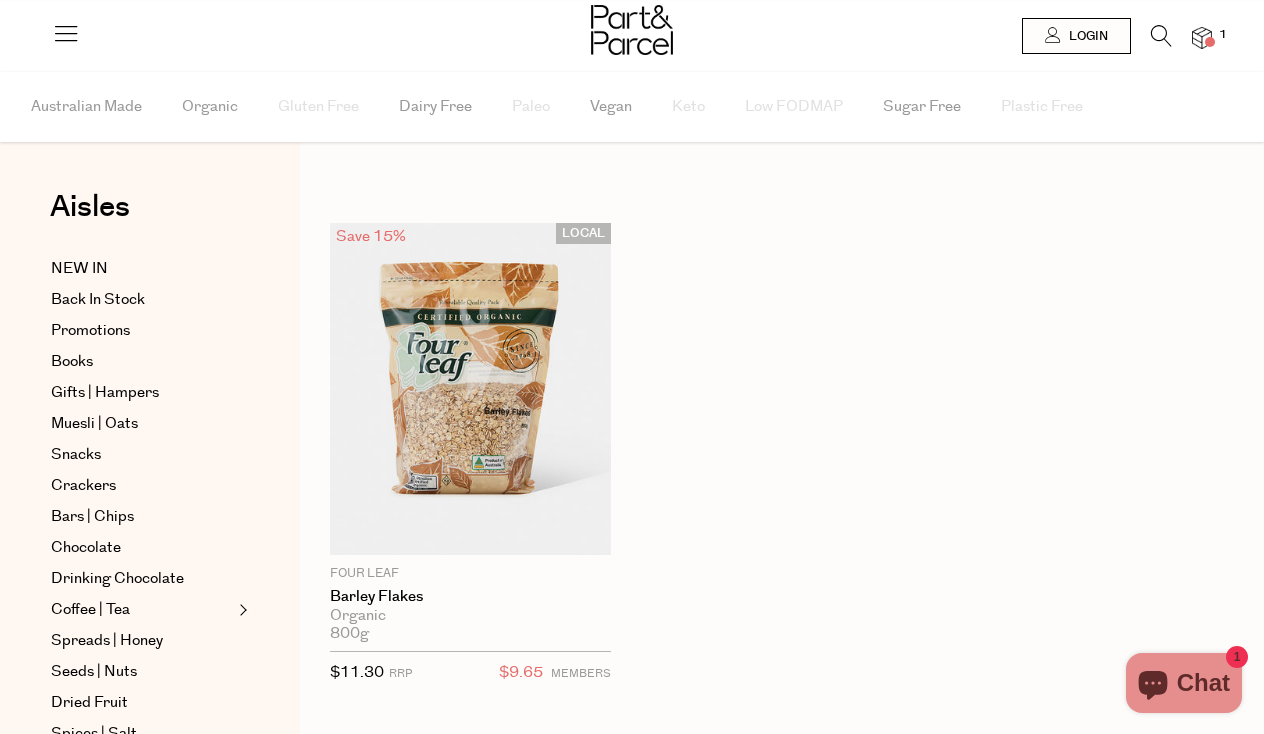 scroll, scrollTop: 0, scrollLeft: 0, axis: both 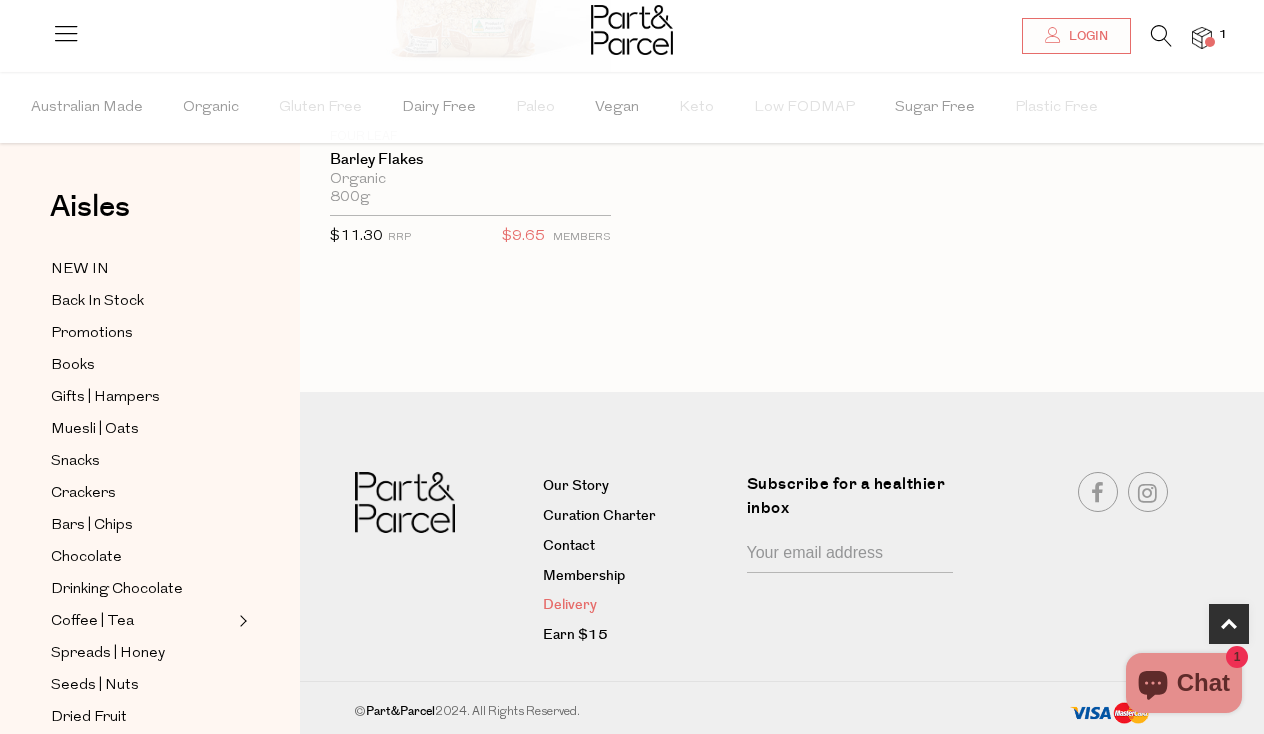 click on "Delivery" at bounding box center (637, 606) 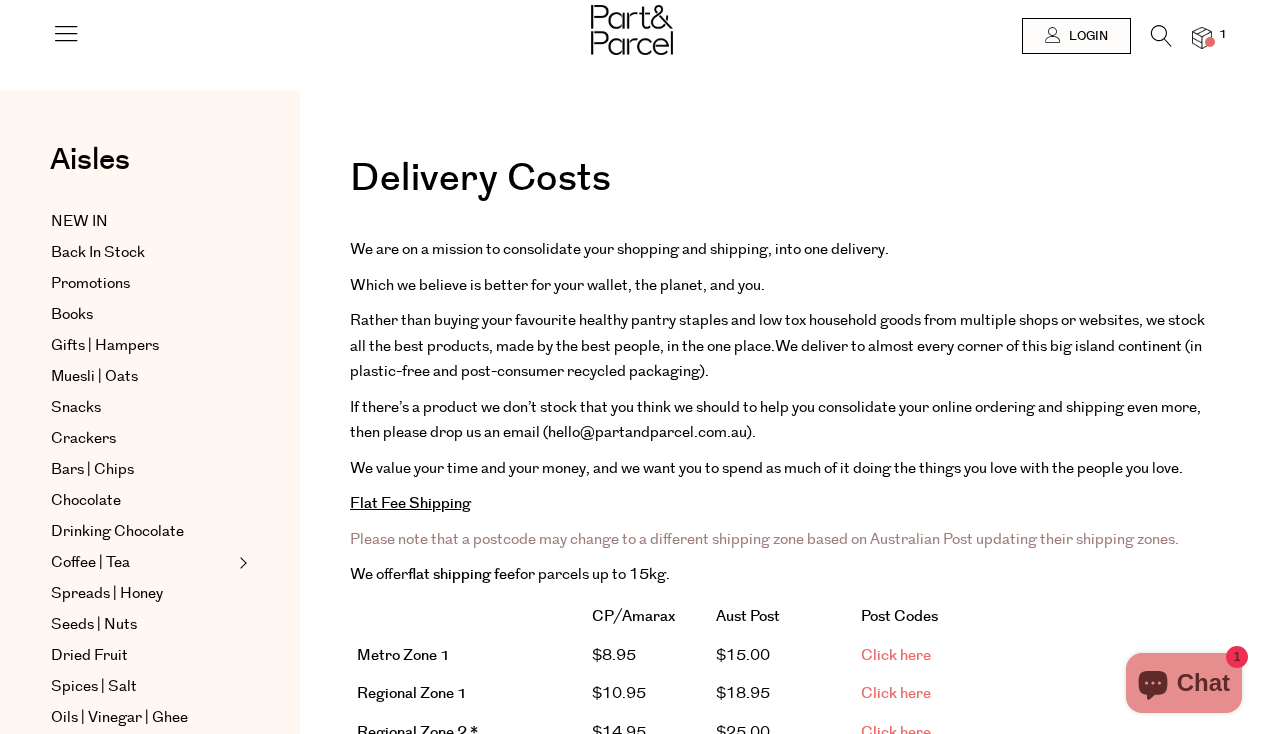 scroll, scrollTop: 0, scrollLeft: 0, axis: both 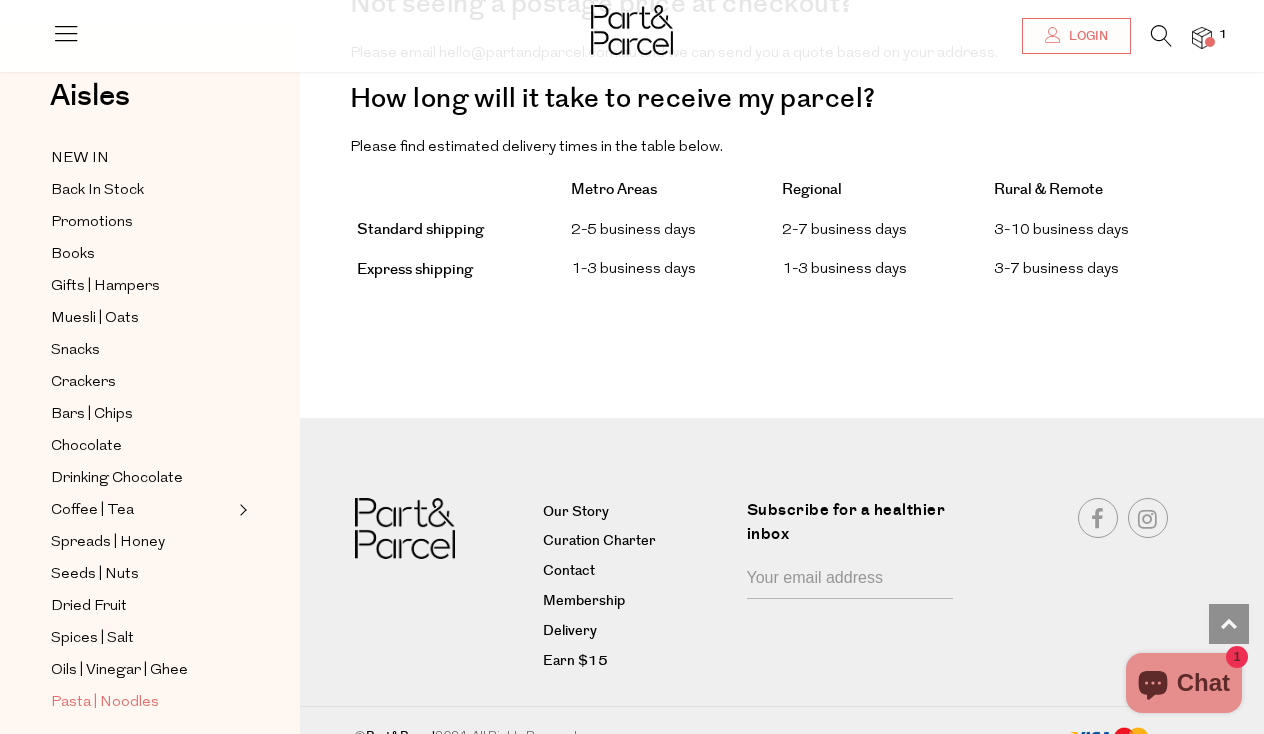 click on "Pasta | Noodles" at bounding box center (105, 703) 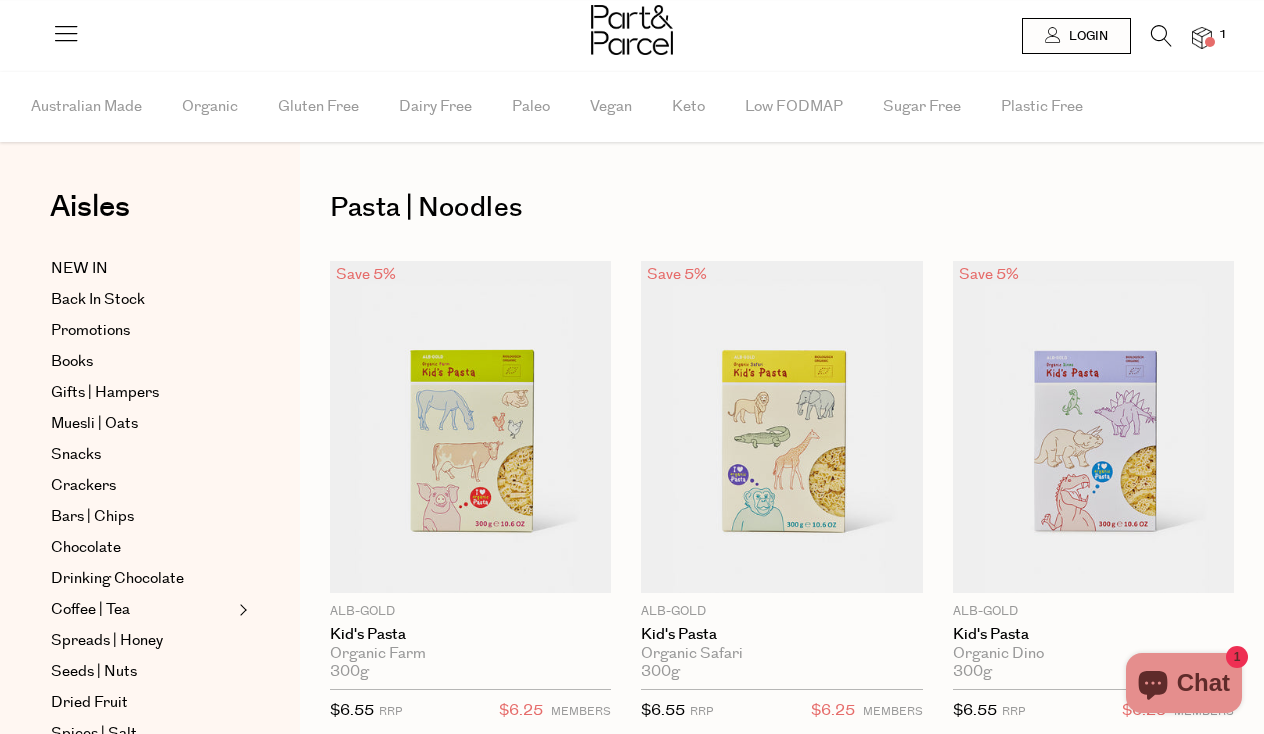 scroll, scrollTop: 0, scrollLeft: 0, axis: both 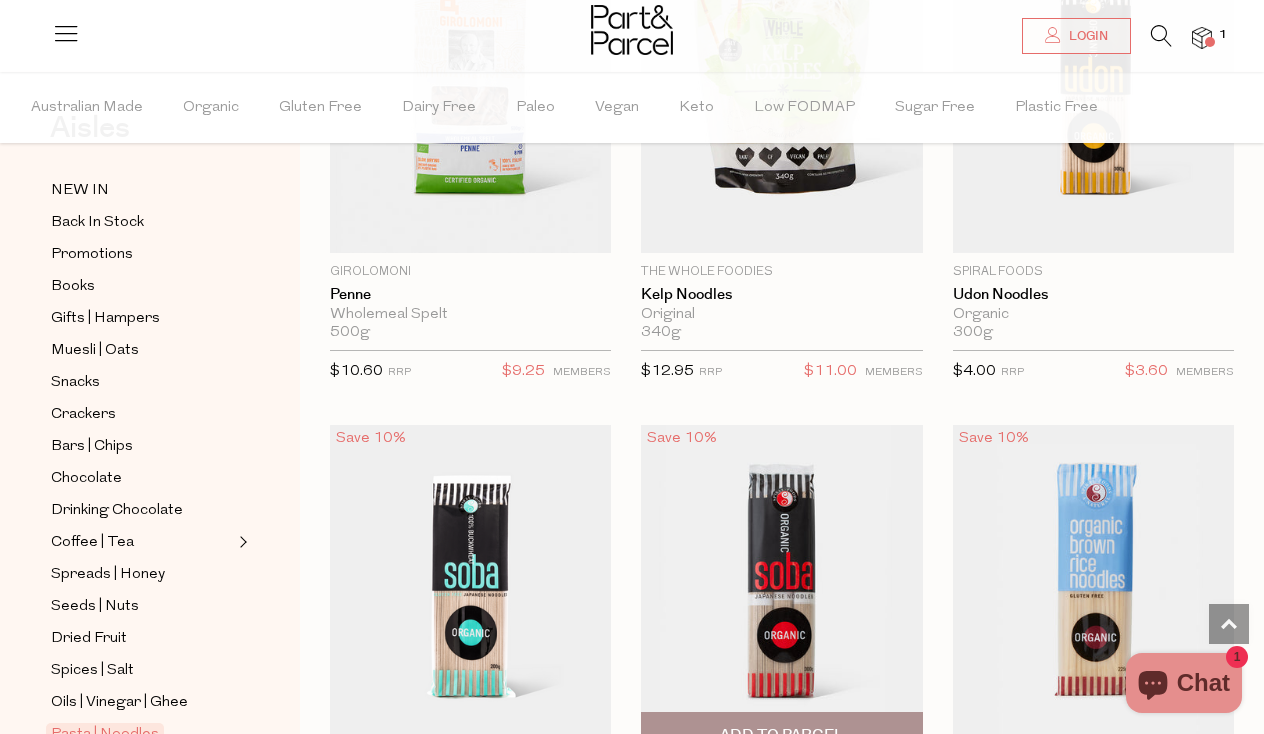 click at bounding box center [781, 591] 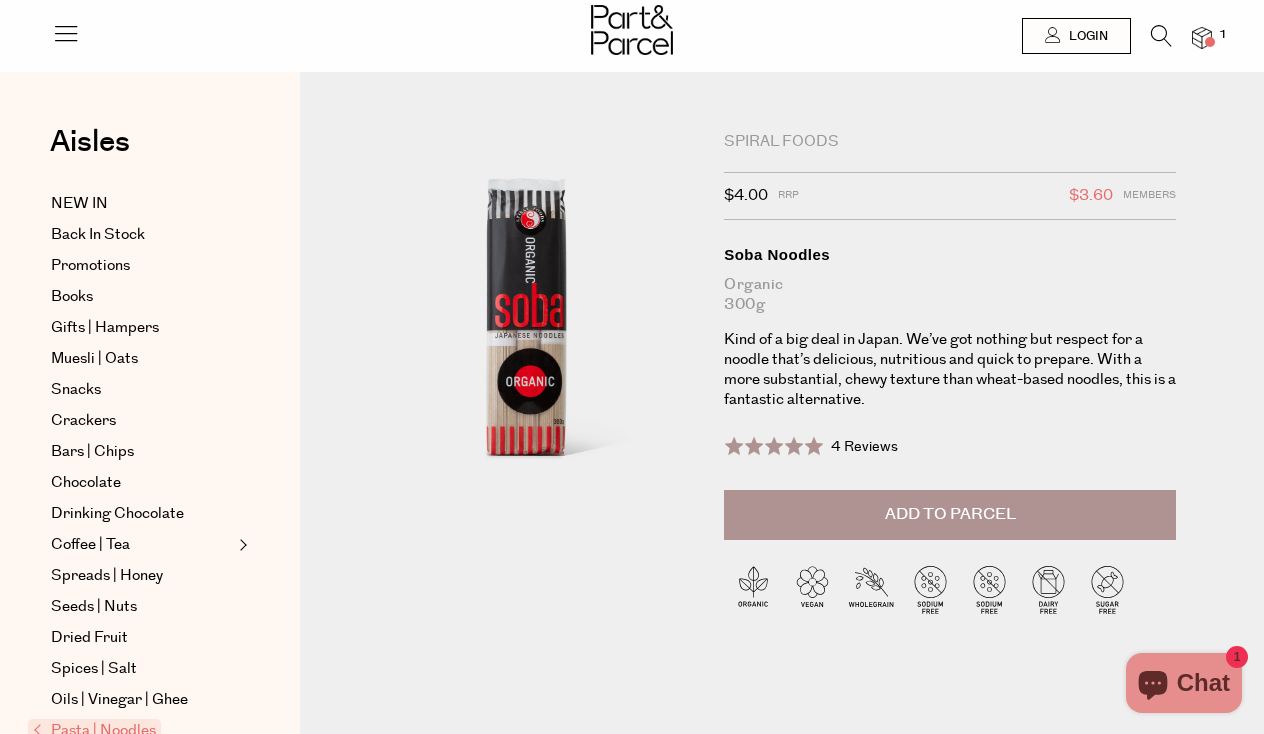 scroll, scrollTop: 0, scrollLeft: 0, axis: both 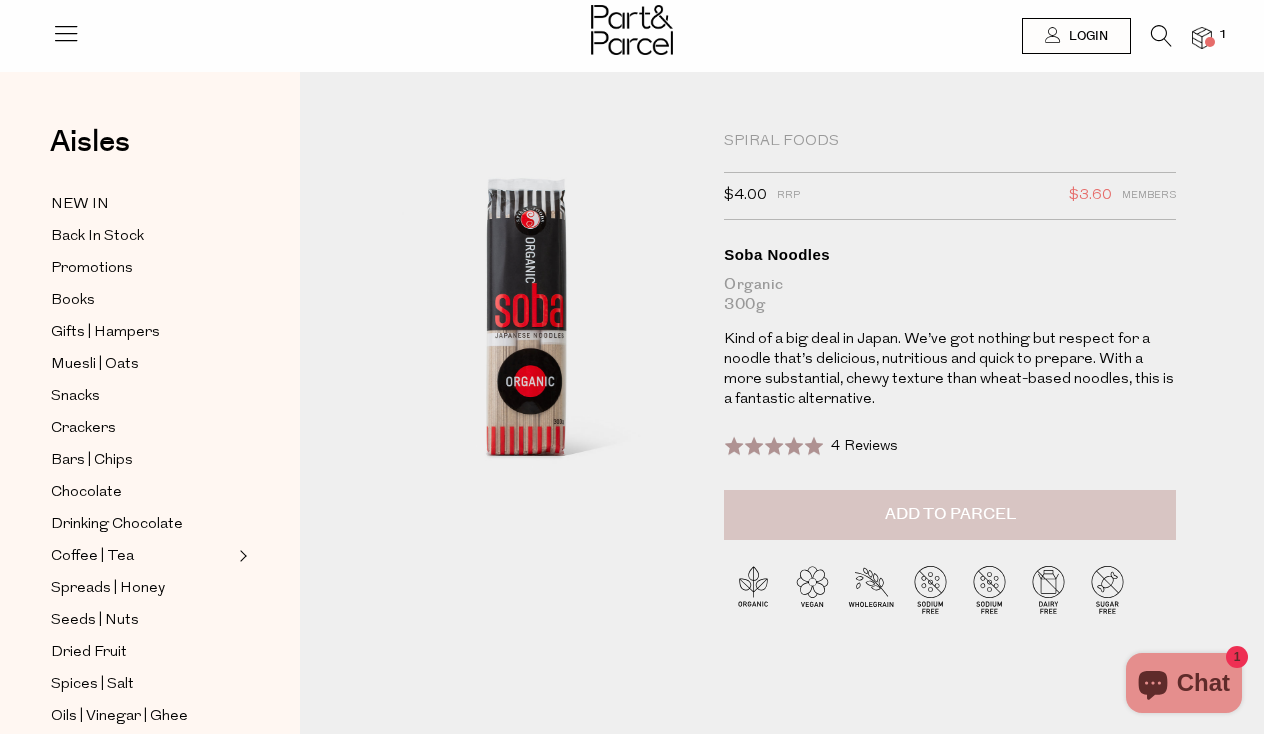 click on "Add to Parcel" at bounding box center (950, 514) 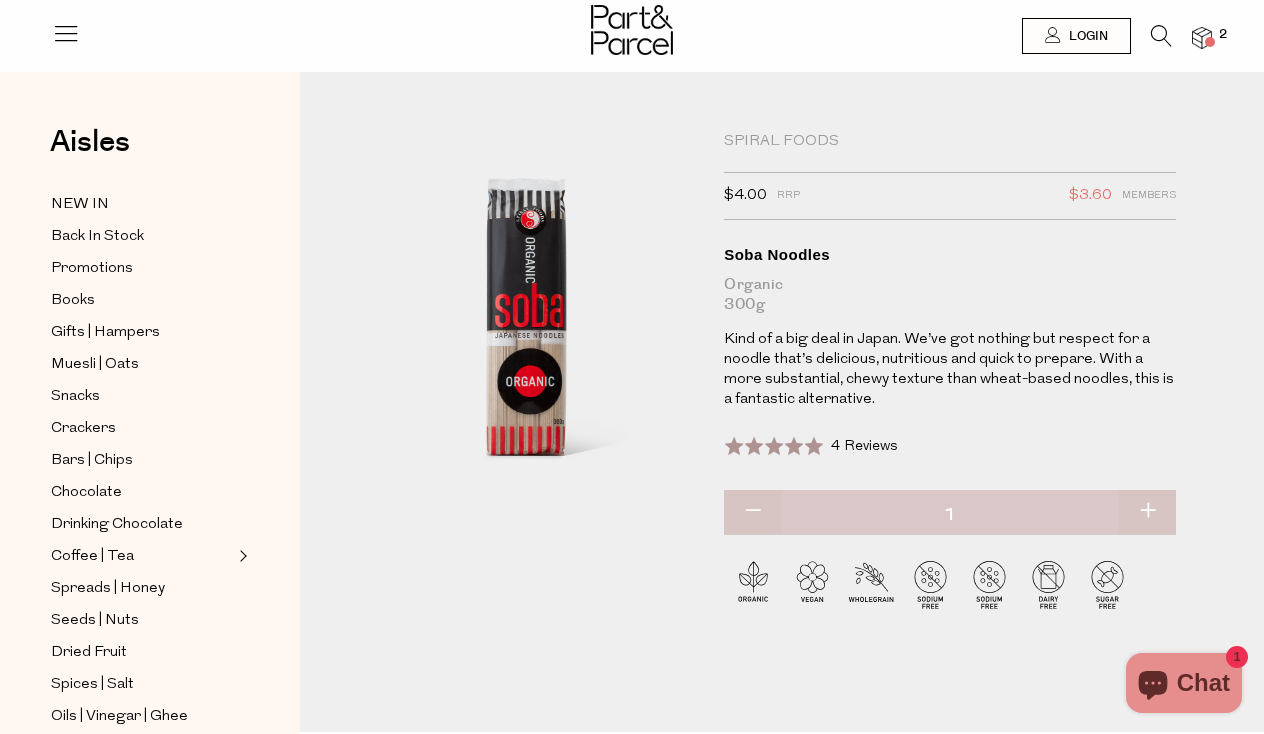 scroll, scrollTop: 0, scrollLeft: 0, axis: both 